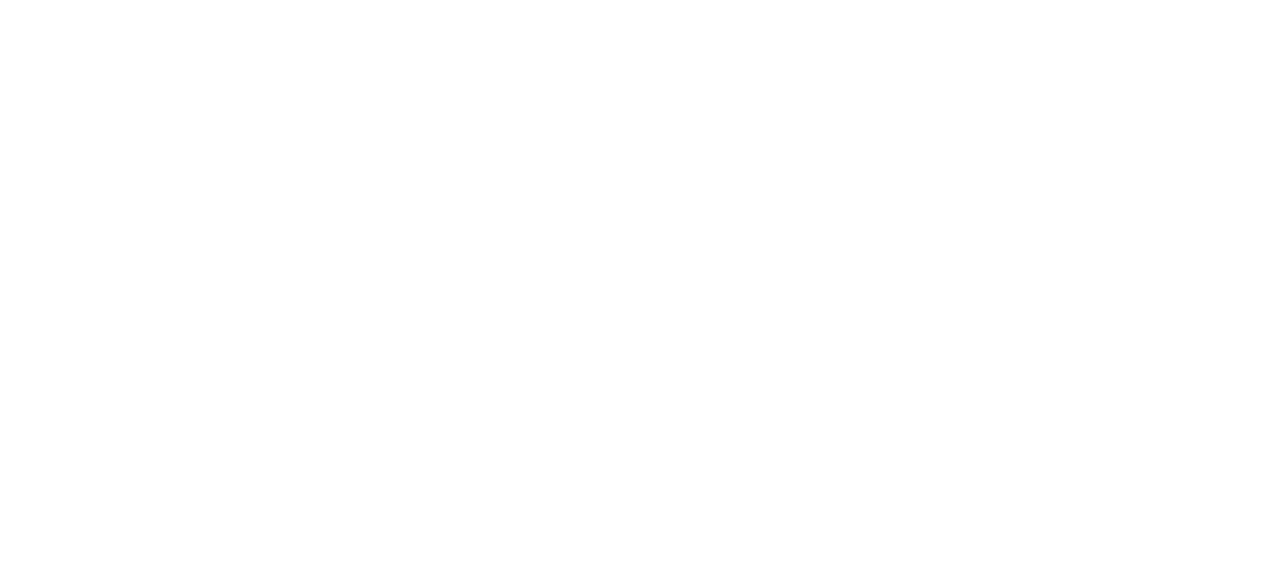 scroll, scrollTop: 0, scrollLeft: 0, axis: both 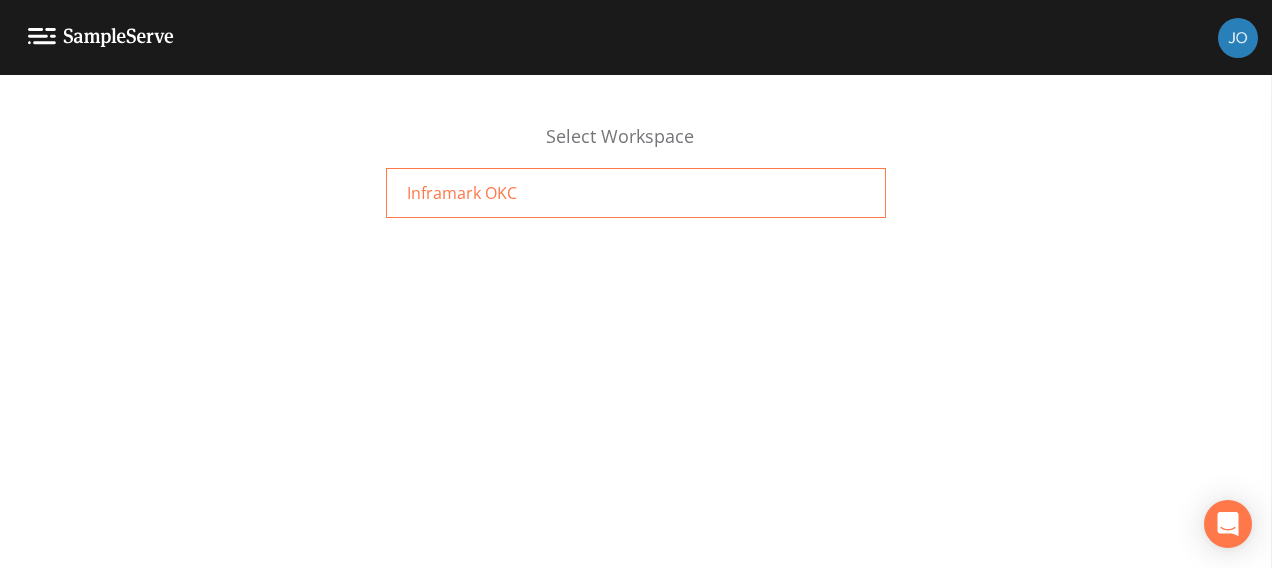 click on "Inframark OKC" at bounding box center (636, 193) 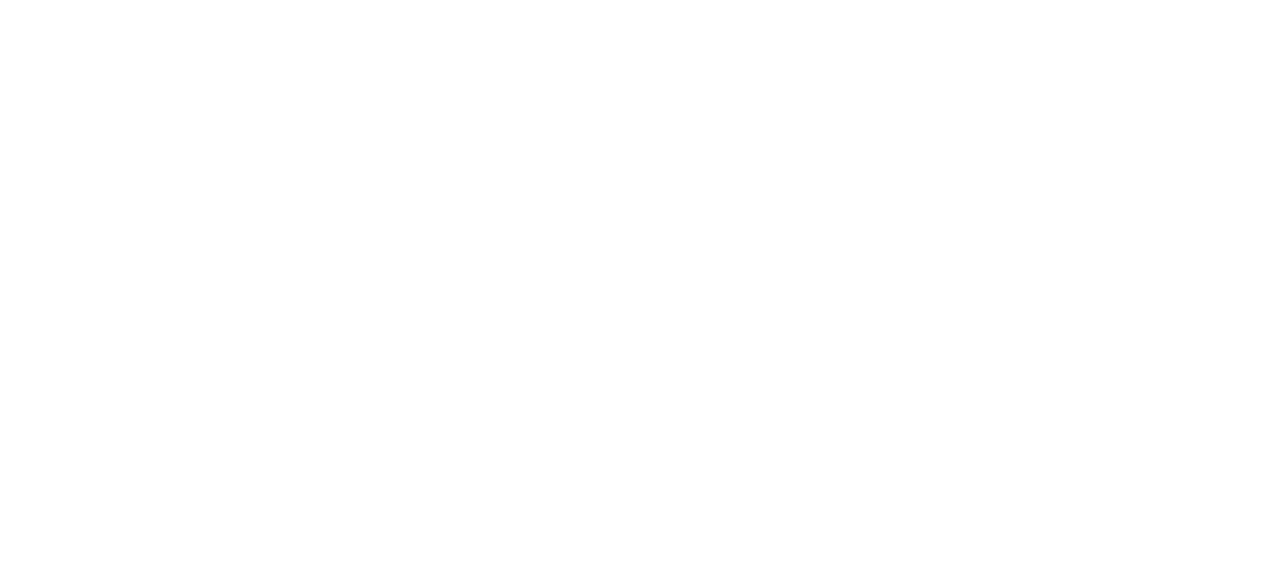 scroll, scrollTop: 0, scrollLeft: 0, axis: both 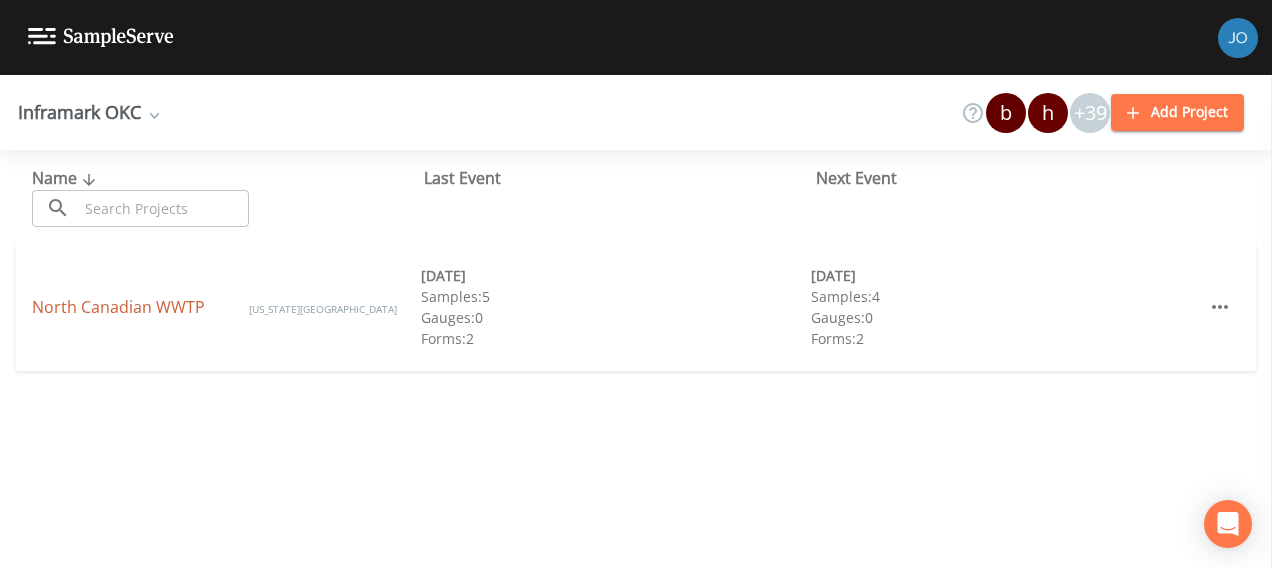 click on "North Canadian WWTP" at bounding box center (120, 307) 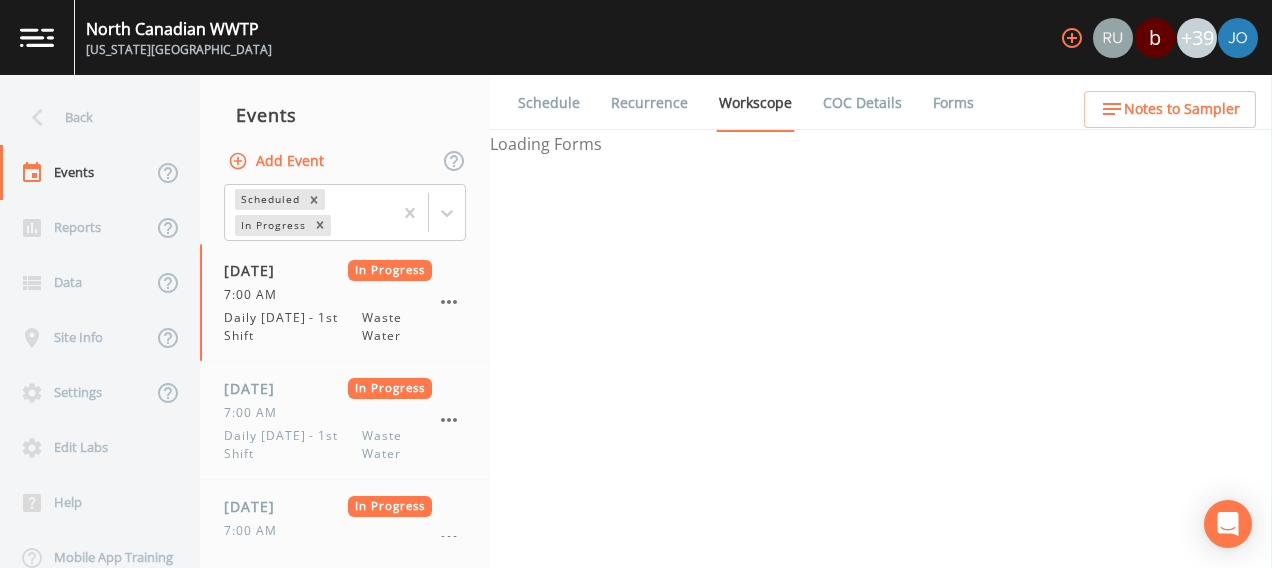 select on "b6a3c313-748b-4795-a028-792ad310bd60" 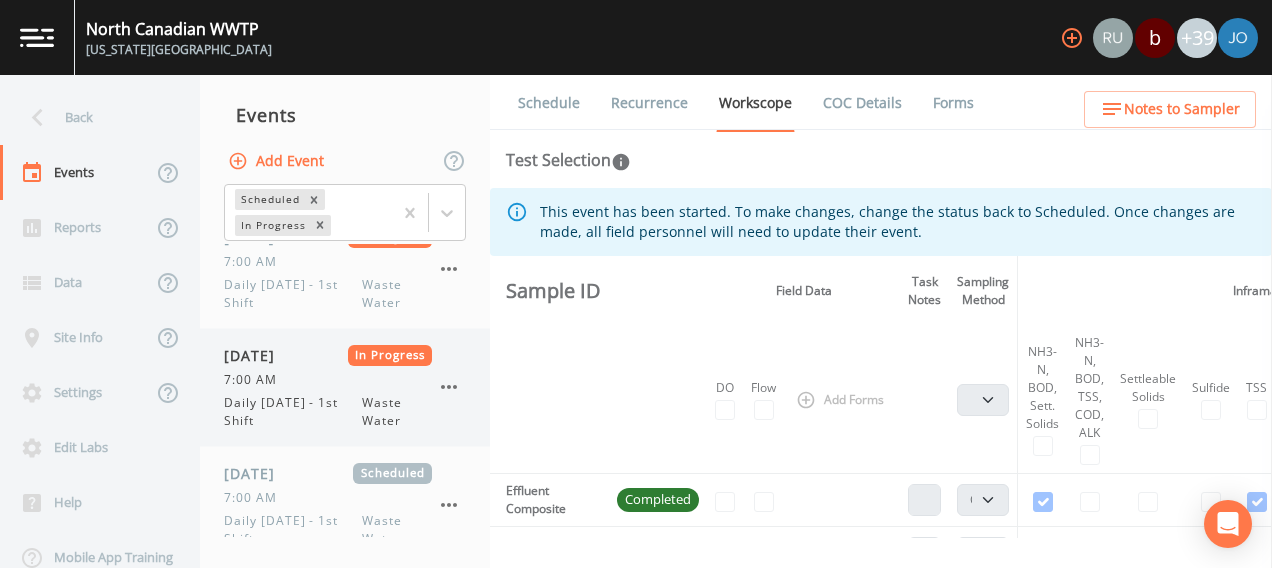 scroll, scrollTop: 300, scrollLeft: 0, axis: vertical 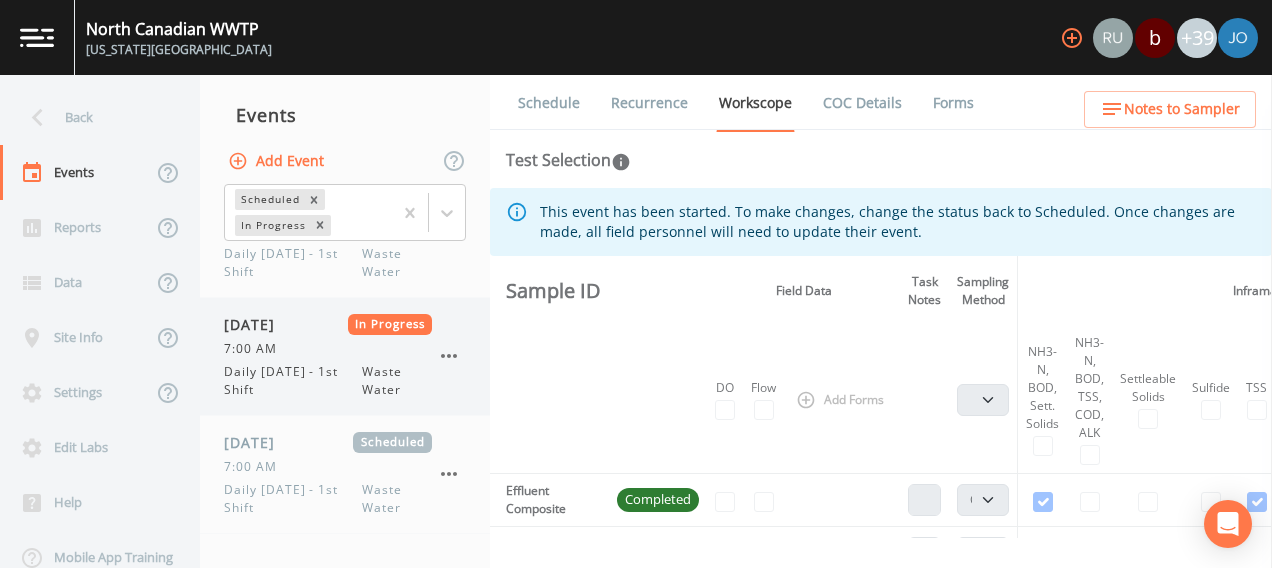 click on "7:00 AM" at bounding box center [328, 349] 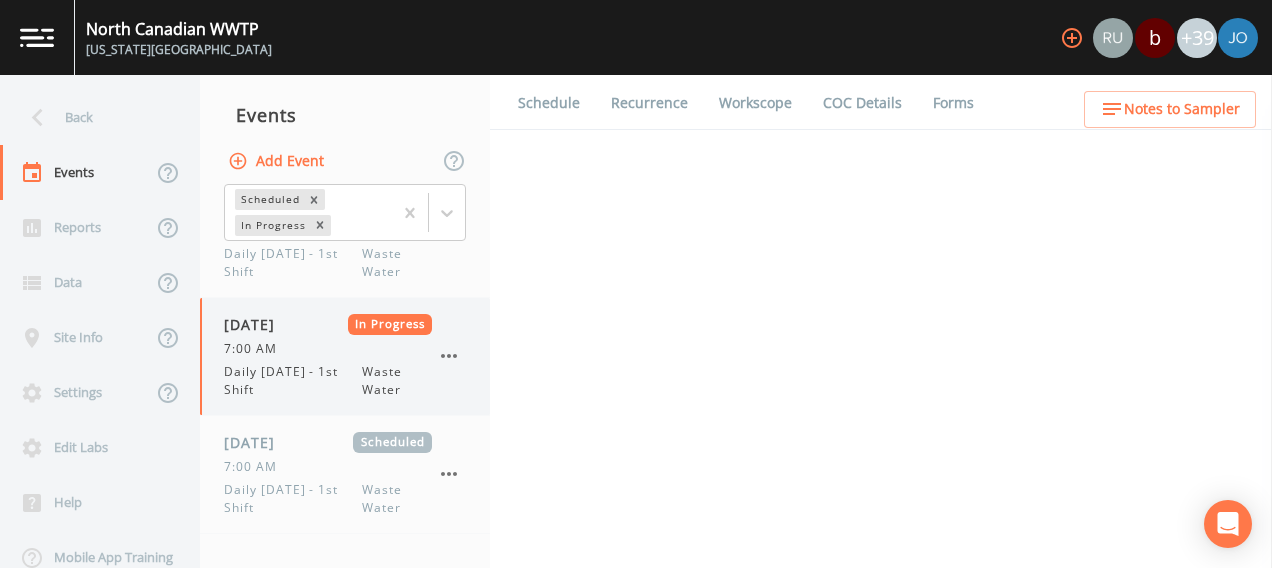select on "b6a3c313-748b-4795-a028-792ad310bd60" 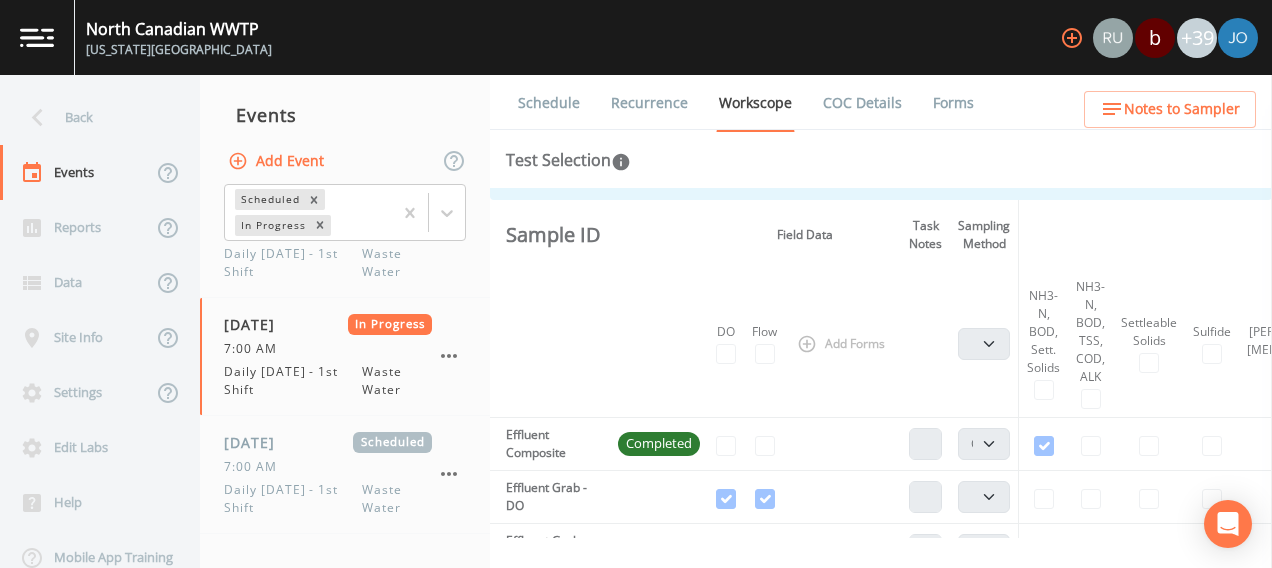 scroll, scrollTop: 100, scrollLeft: 0, axis: vertical 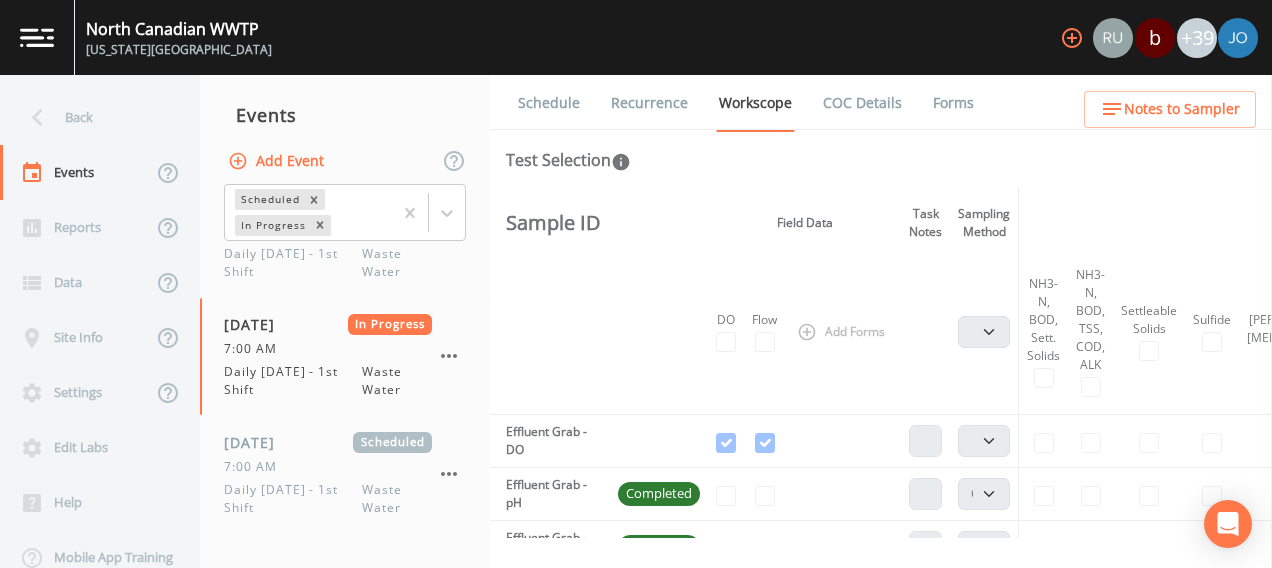 click at bounding box center [764, 547] 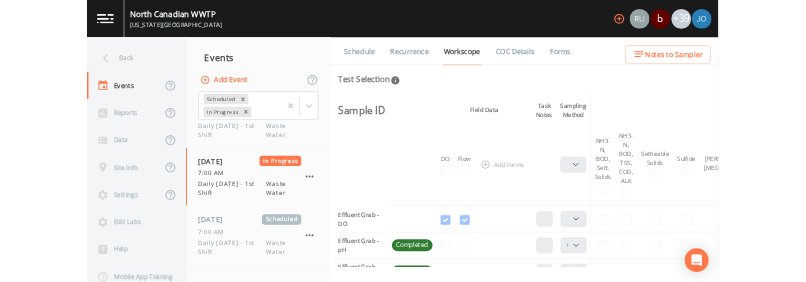scroll, scrollTop: 112, scrollLeft: 0, axis: vertical 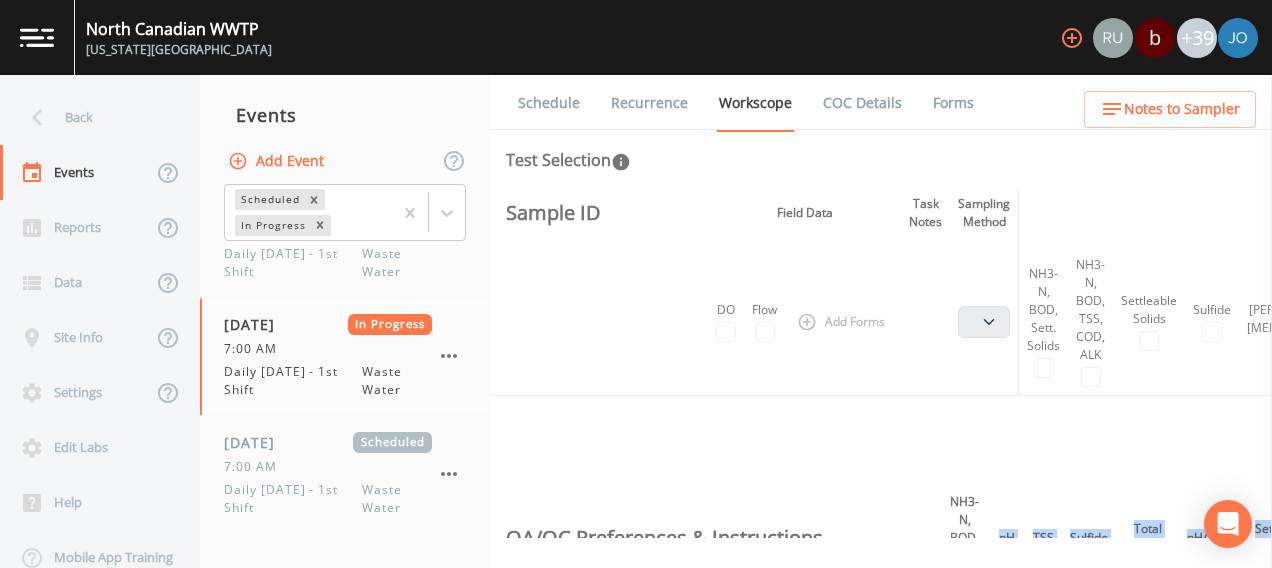drag, startPoint x: 741, startPoint y: 538, endPoint x: 997, endPoint y: 526, distance: 256.2811 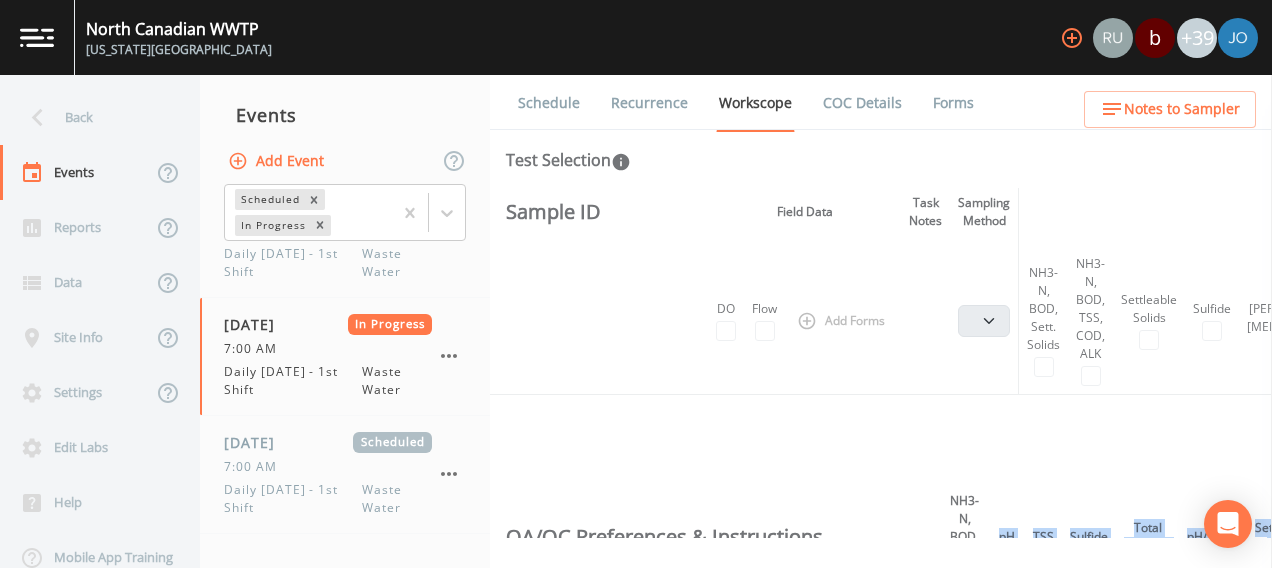 click on "Schedule Recurrence Workscope COC Details Forms Test Selection This event has been started. To make changes, change the status back to Scheduled. Once changes are made, all field personnel will need to update their event. Sample ID Field Data Task Notes Sampling Method Inframark OKC Lab Hold Note to Lab Alerts     DO Flow Add Forms   Composite Grab NH3-N, BOD, Sett. Solids  NH3-N, BOD, TSS, COD, ALK Settleable Solids Sulfide TRC, [MEDICAL_DATA] TSS Total Chlorine pH pH/Temp Add Tests Samples Not Collected Not Delivered to Lab Add Alert Effluent Composite Completed     Composite Grab Effluent Grab - DO     Composite Grab Effluent Grab - pH Completed     Composite Grab Effluent Grab - TRC Completed     Composite Grab Effluent Grab (000) In Progress     Composite Grab Influent COMP Completed     Composite Grab Influent GRAB     Composite Grab Stream Above     Composite Grab QA/QC Preferences & Instructions NH3-N, BOD, Sett. Solids  pH TSS Sulfide Total Chlorine pH/Temp Settleable Solids TRC, [MEDICAL_DATA]" at bounding box center (881, 321) 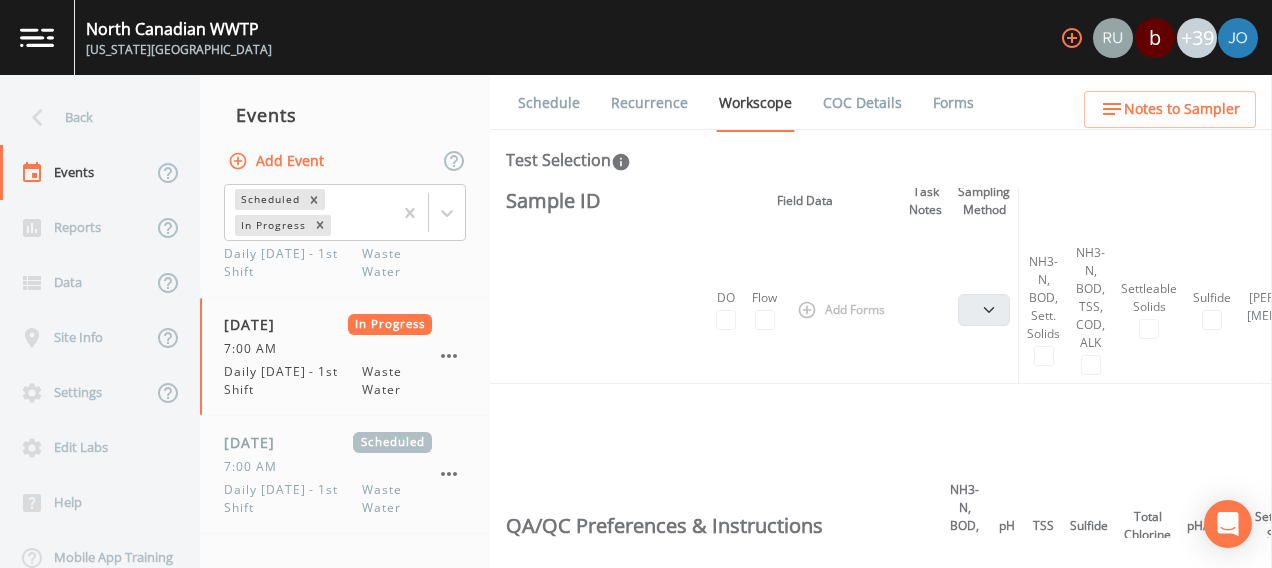 click on "QA/QC Preferences & Instructions" at bounding box center (715, 526) 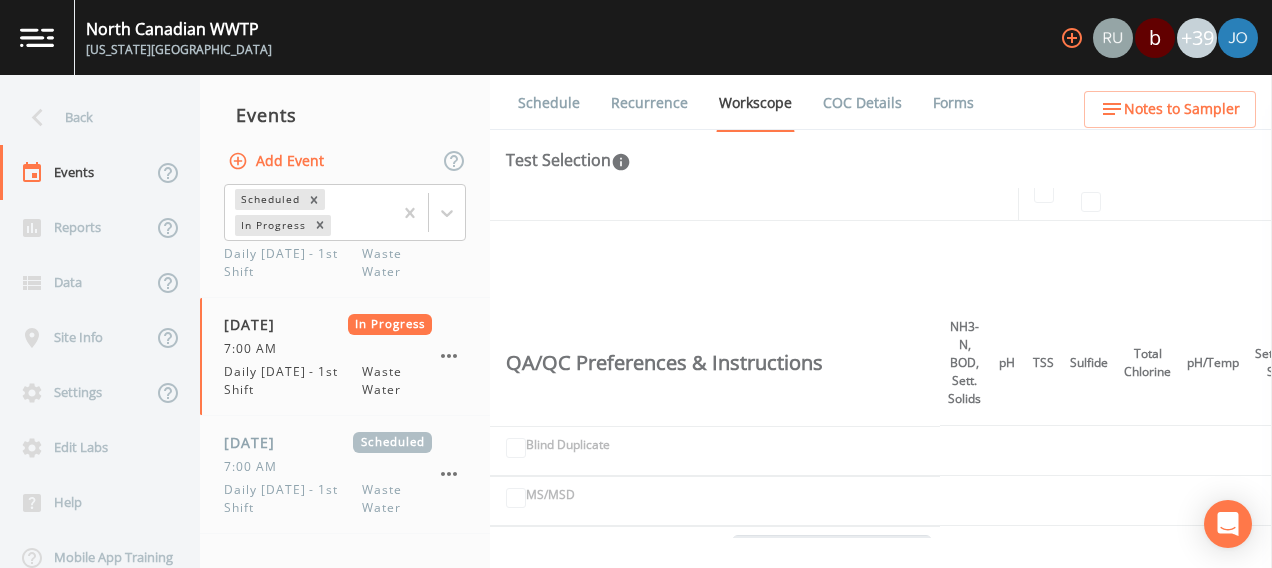 scroll, scrollTop: 768, scrollLeft: 0, axis: vertical 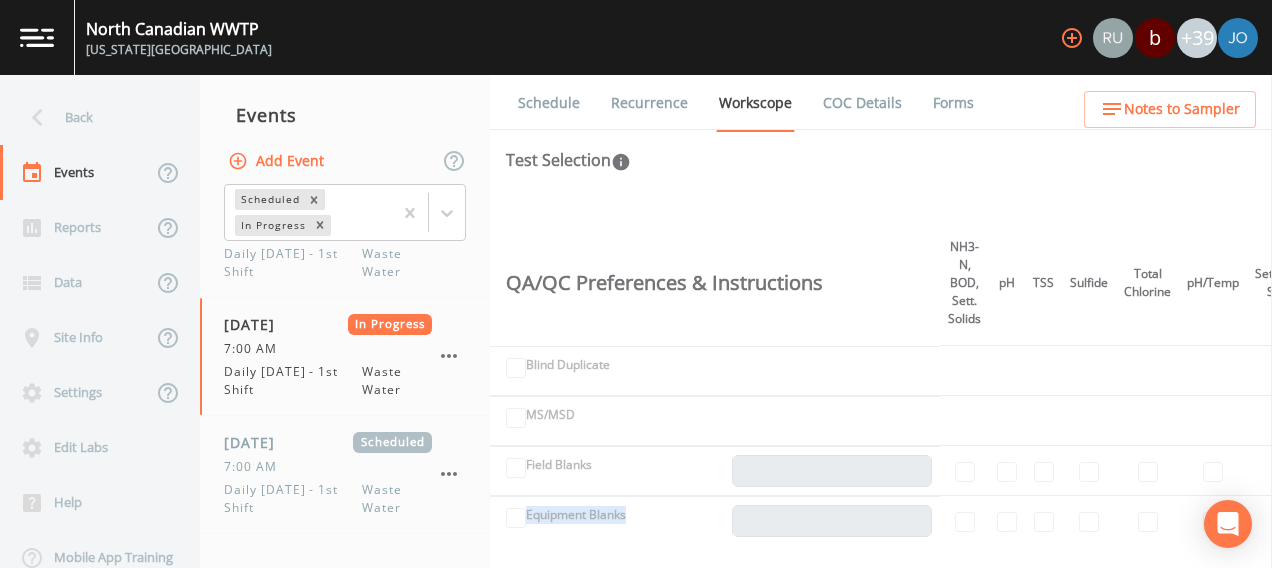 drag, startPoint x: 638, startPoint y: 538, endPoint x: 717, endPoint y: 526, distance: 79.9062 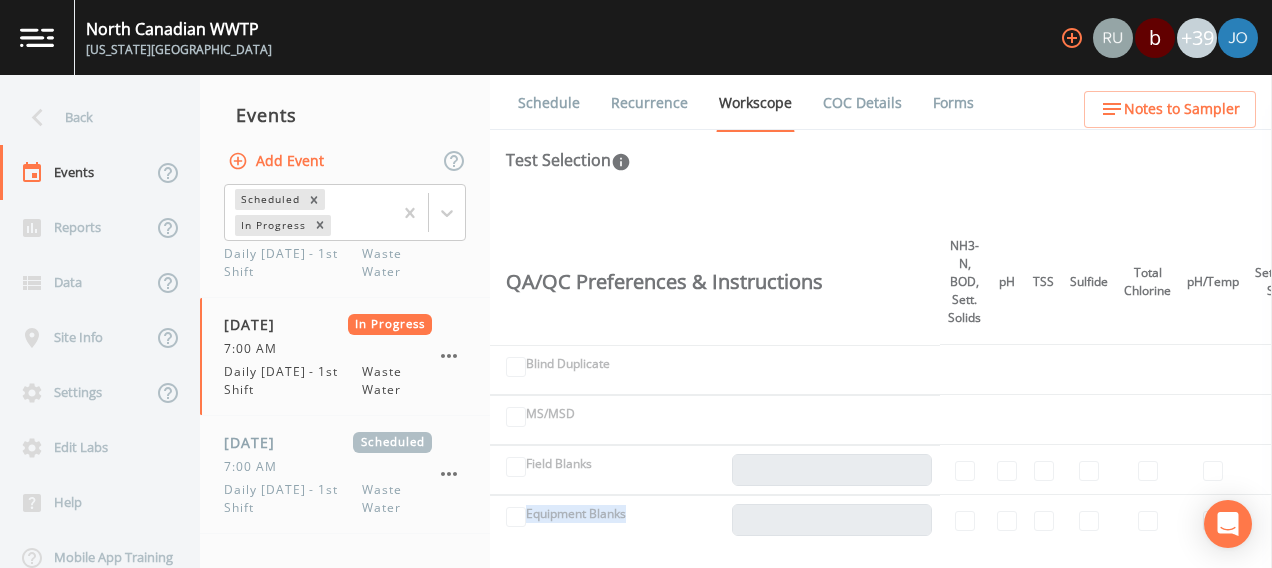 click on "Schedule Recurrence Workscope COC Details Forms Test Selection This event has been started. To make changes, change the status back to Scheduled. Once changes are made, all field personnel will need to update their event. Sample ID Field Data Task Notes Sampling Method Inframark OKC Lab Hold Note to Lab Alerts     DO Flow Add Forms   Composite Grab NH3-N, BOD, Sett. Solids  NH3-N, BOD, TSS, COD, ALK Settleable Solids Sulfide TRC, [MEDICAL_DATA] TSS Total Chlorine pH pH/Temp Add Tests Samples Not Collected Not Delivered to Lab Add Alert Effluent Composite Completed     Composite Grab Effluent Grab - DO     Composite Grab Effluent Grab - pH Completed     Composite Grab Effluent Grab - TRC Completed     Composite Grab Effluent Grab (000) In Progress     Composite Grab Influent COMP Completed     Composite Grab Influent GRAB     Composite Grab Stream Above     Composite Grab QA/QC Preferences & Instructions NH3-N, BOD, Sett. Solids  pH TSS Sulfide Total Chlorine pH/Temp Settleable Solids TRC, [MEDICAL_DATA]" at bounding box center [881, 321] 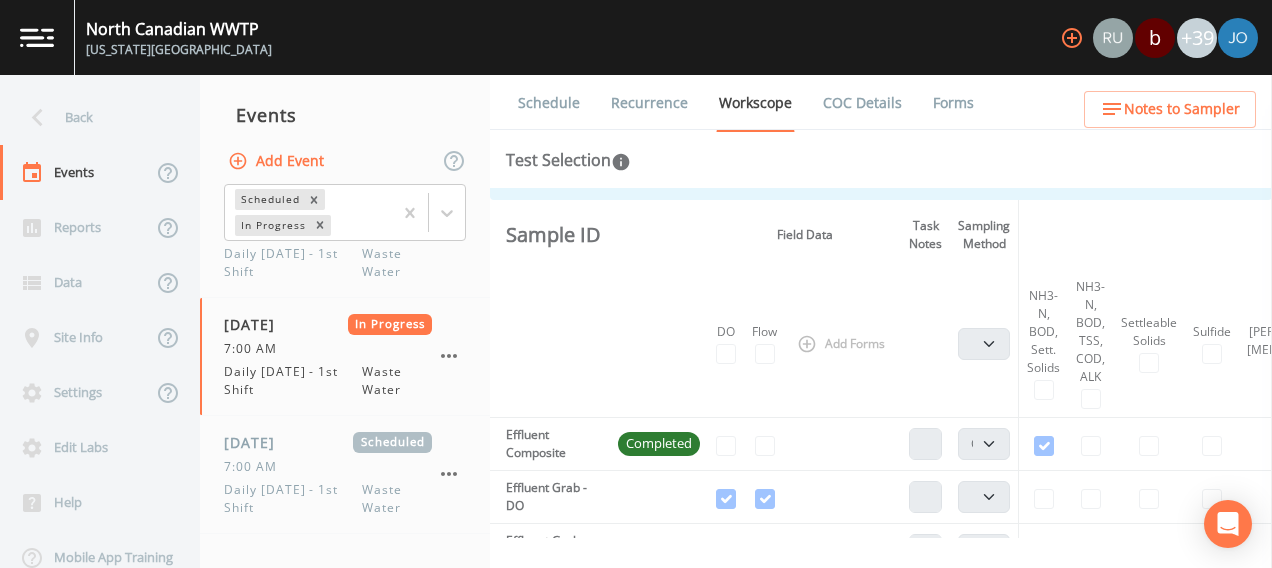 scroll, scrollTop: 100, scrollLeft: 0, axis: vertical 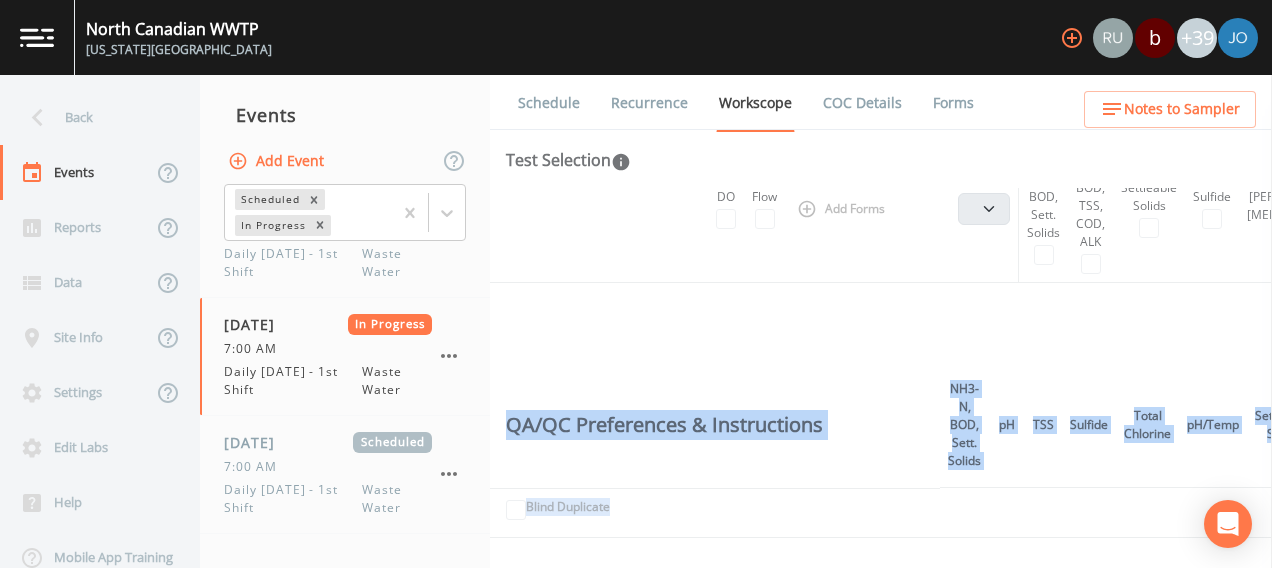 drag, startPoint x: 734, startPoint y: 530, endPoint x: 790, endPoint y: 525, distance: 56.22277 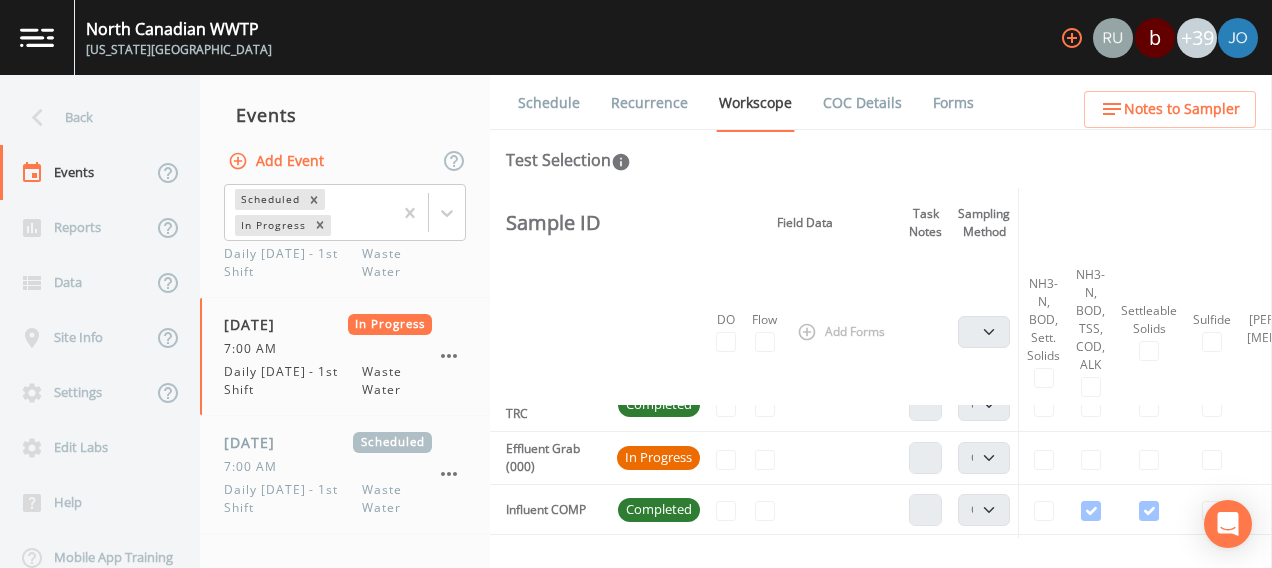 scroll, scrollTop: 224, scrollLeft: 0, axis: vertical 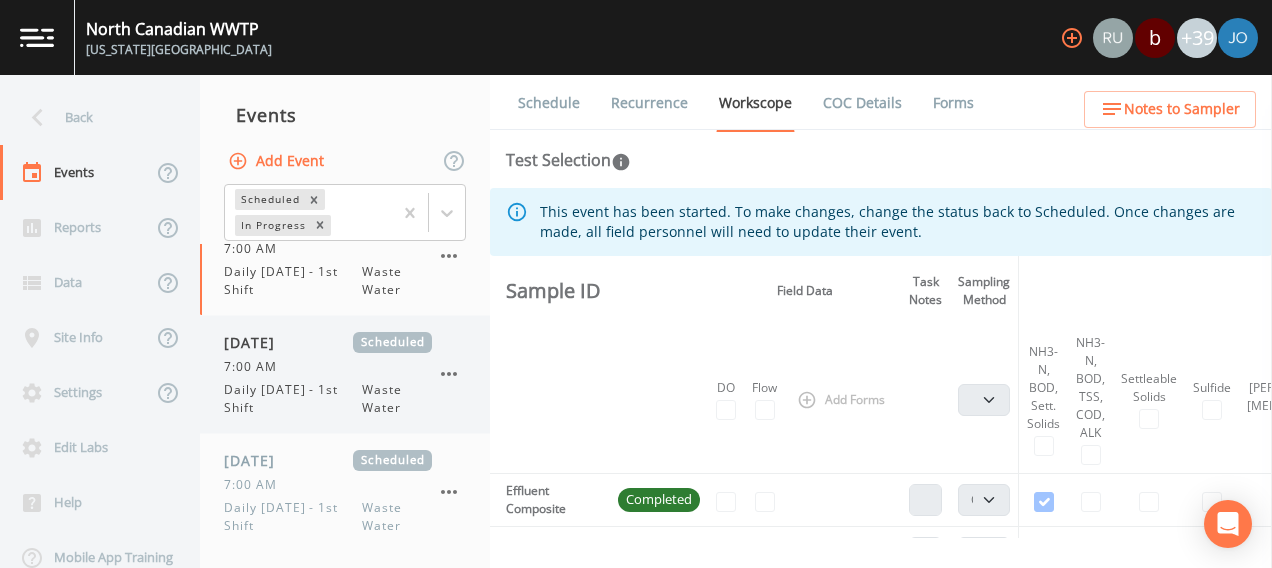 click on "7:00 AM" at bounding box center (328, 367) 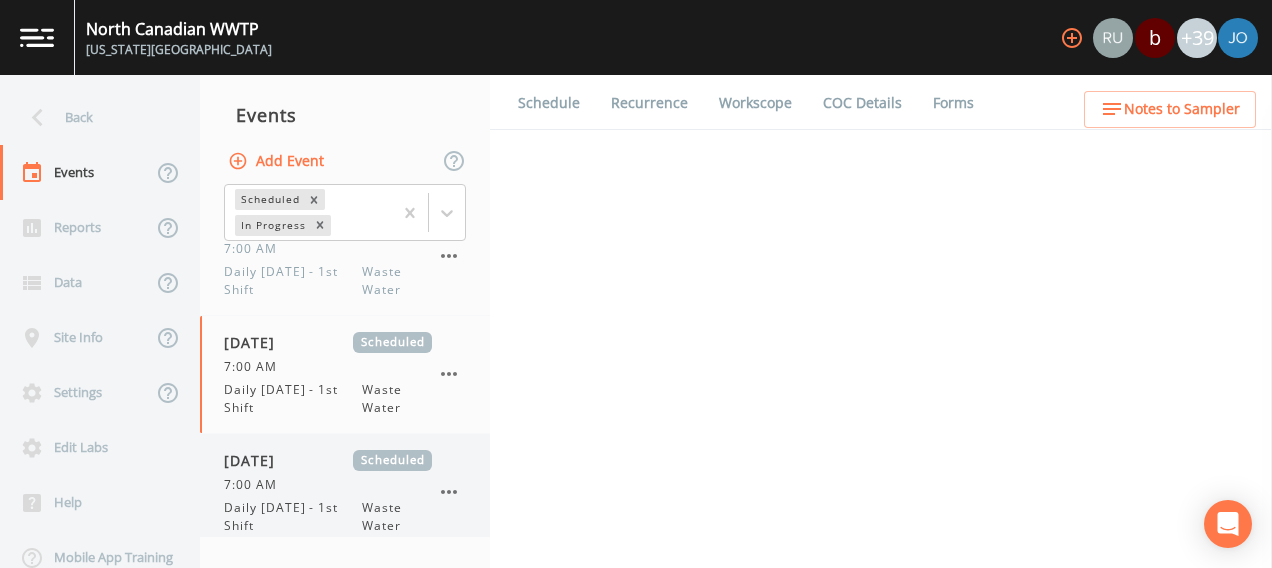 select on "b6a3c313-748b-4795-a028-792ad310bd60" 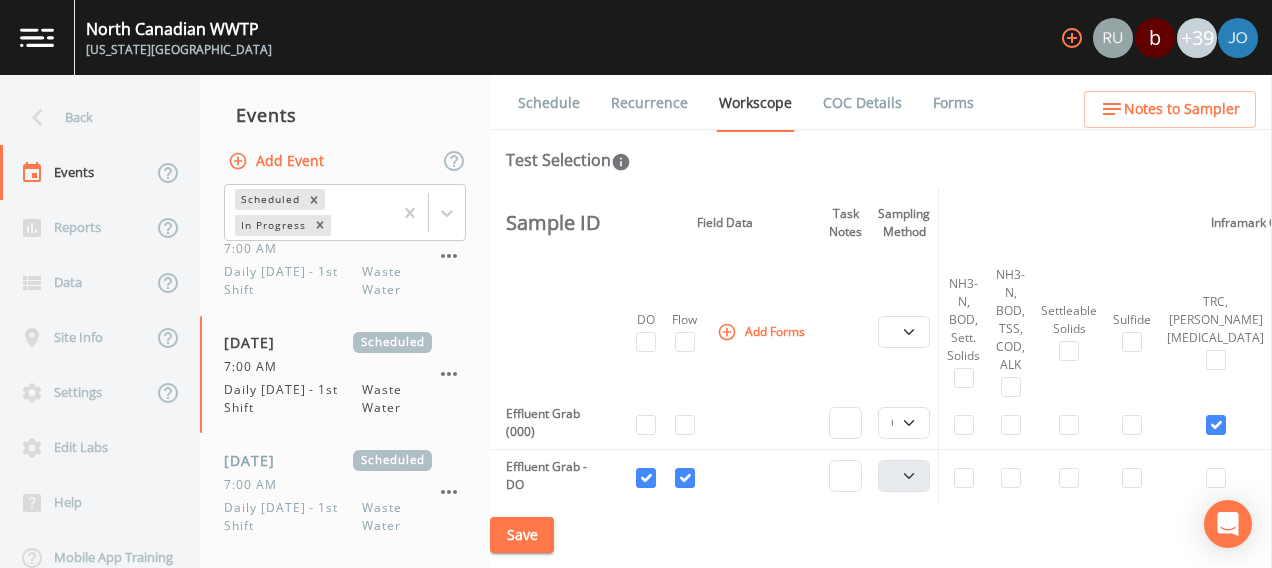 scroll, scrollTop: 0, scrollLeft: 0, axis: both 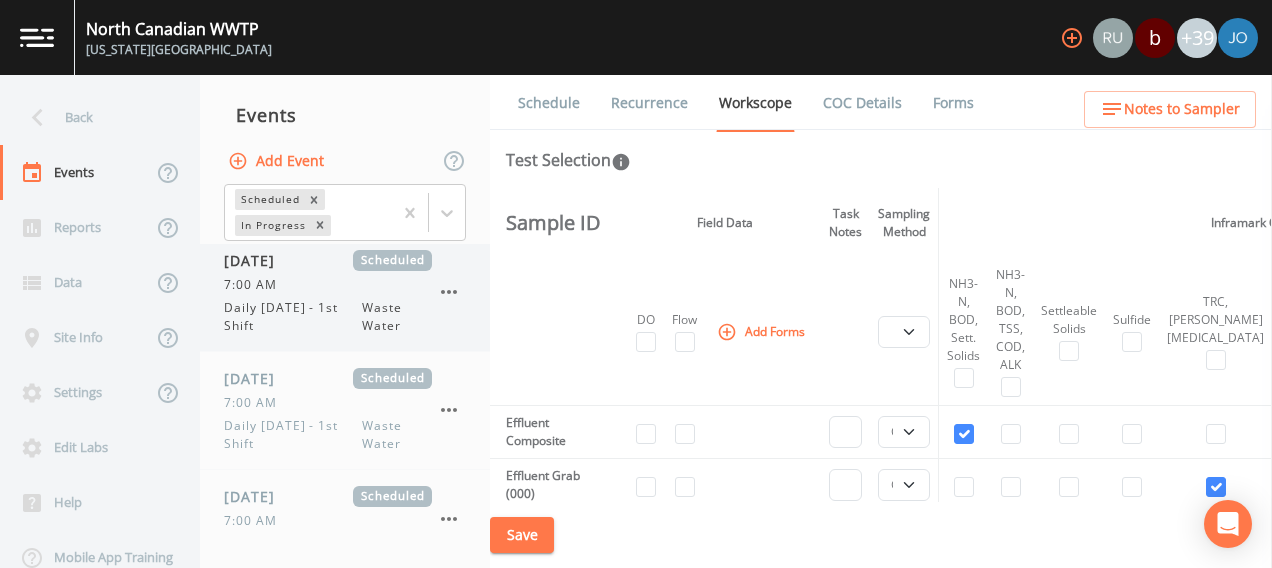 click on "Daily [DATE] - 1st Shift" at bounding box center (293, 317) 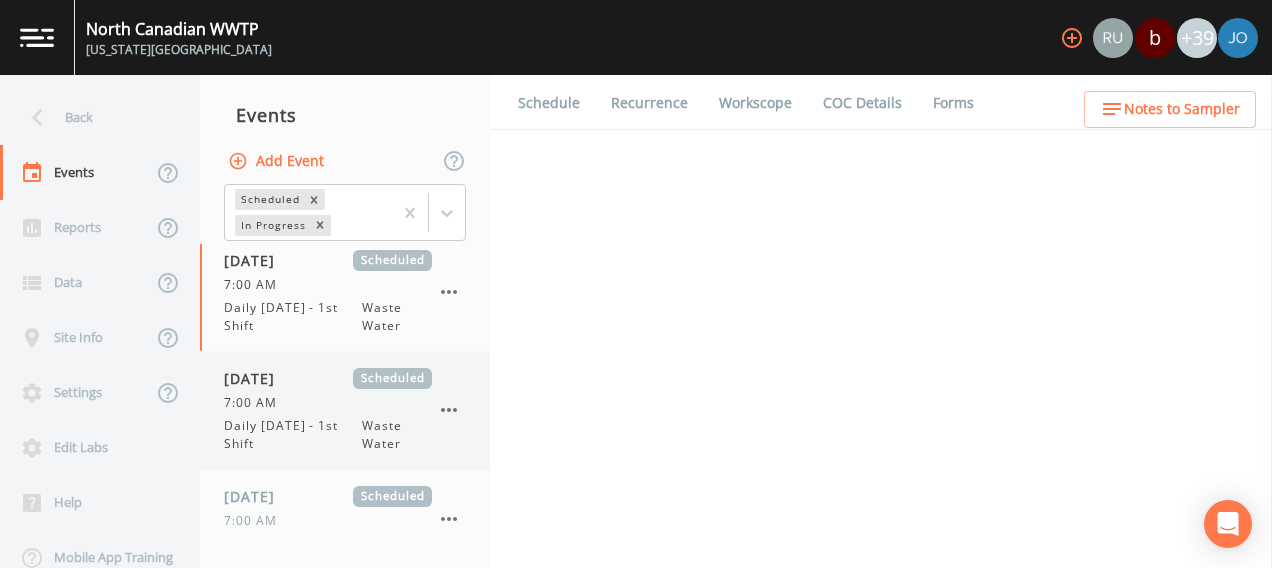 select on "b6a3c313-748b-4795-a028-792ad310bd60" 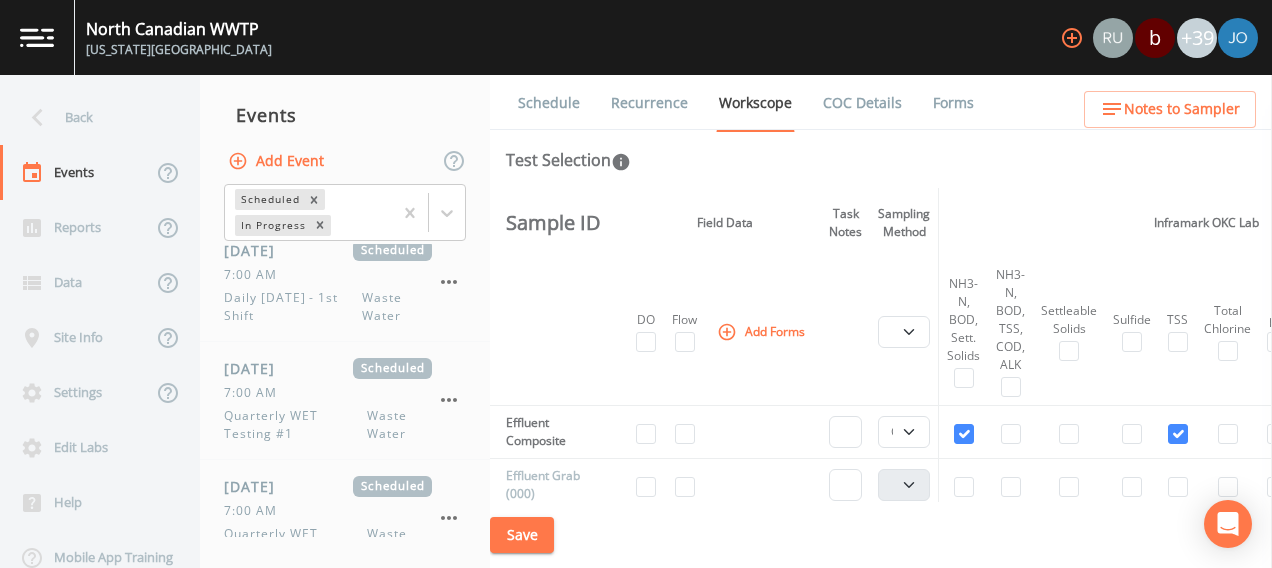 scroll, scrollTop: 1400, scrollLeft: 0, axis: vertical 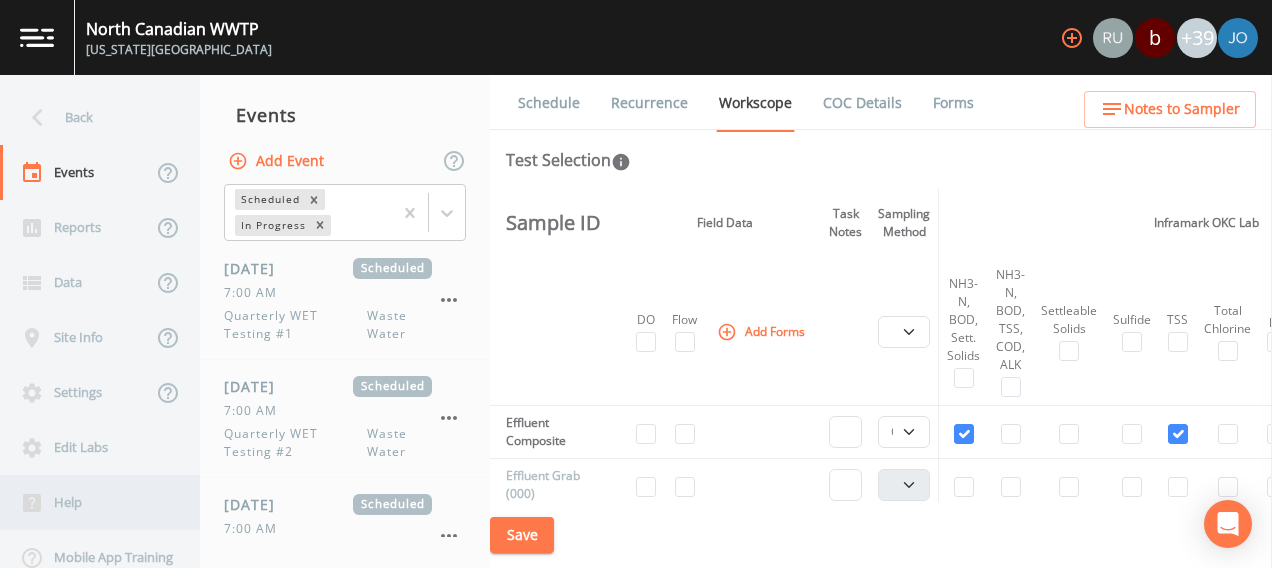 click on "[GEOGRAPHIC_DATA]  [US_STATE][GEOGRAPHIC_DATA] b +39 Back Events Reports Data Site Info Settings Edit Labs Help Mobile App Training Events Add Event Scheduled In Progress [DATE] In Progress 7:00 AM Daily [DATE] - 1st Shift Waste Water [DATE] In Progress 7:00 AM Daily [DATE] - 1st Shift Waste Water [DATE] In Progress 7:00 AM Daily [DATE] - 1st Shift Waste Water [DATE] In Progress 7:00 AM Daily [DATE] - 1st Shift Waste Water [DATE] Scheduled 7:00 AM Daily [DATE] - 1st Shift Waste Water [DATE] Scheduled 7:00 AM Daily [DATE] - 1st Shift Waste Water [DATE] Scheduled 7:00 AM Daily [DATE] - 1st Shift Waste Water [DATE] Scheduled 7:00 AM Monthly Sulfate Waste Water [DATE] Scheduled 7:00 AM Daily [DATE] - 1st Shift Waste Water [DATE] Scheduled 7:00 AM Daily [DATE] - 1st Shift Waste Water [DATE] Scheduled 7:00 AM Daily [DATE] - 1st Shift Waste Water [DATE] Scheduled 7:00 AM Daily [DATE] - 1st Shift Waste Water [DATE] Scheduled 7:00 AM Waste Water [DATE]" at bounding box center (636, 284) 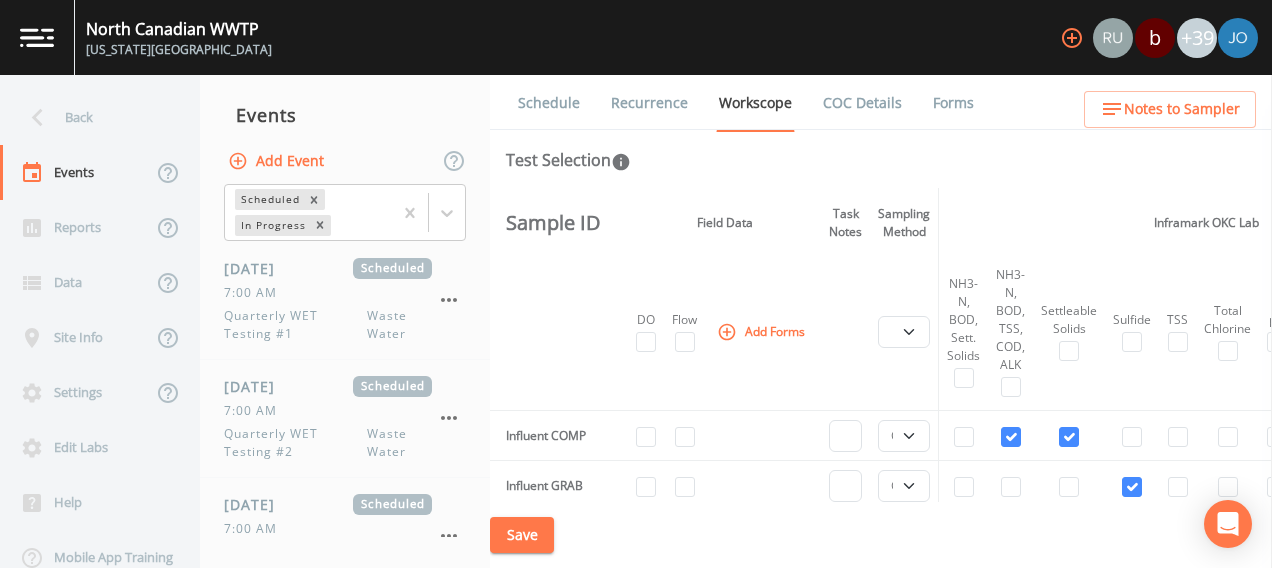 scroll, scrollTop: 300, scrollLeft: 0, axis: vertical 